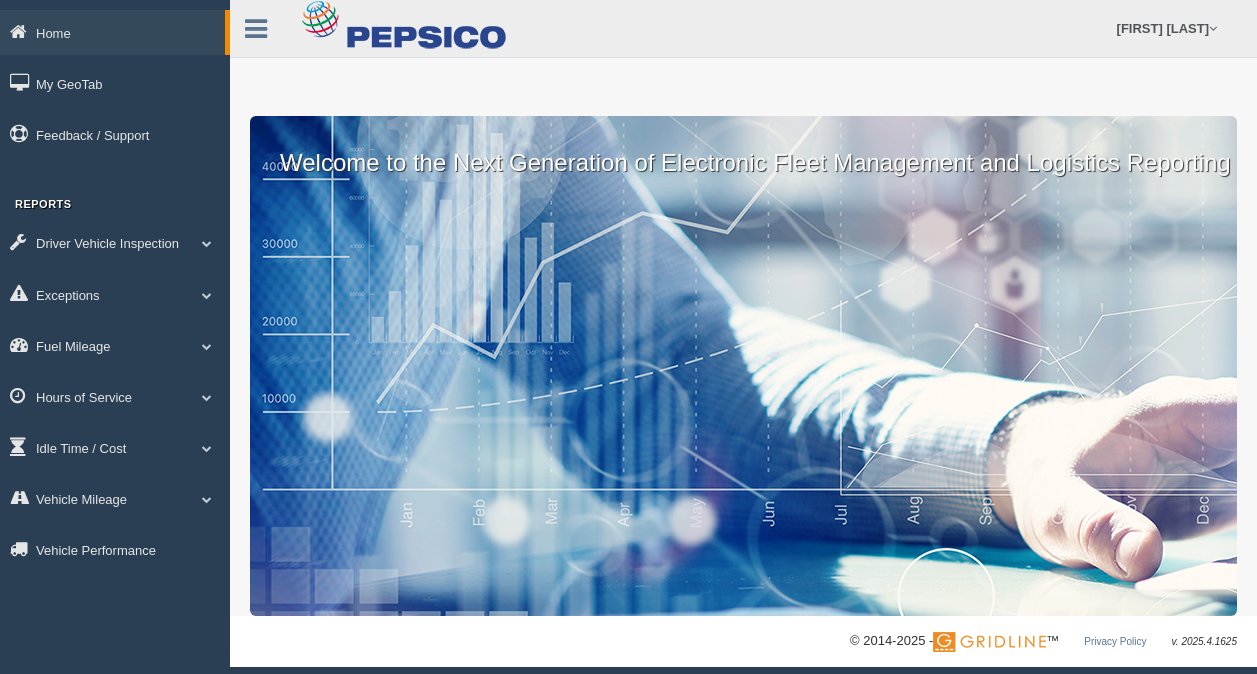 scroll, scrollTop: 0, scrollLeft: 0, axis: both 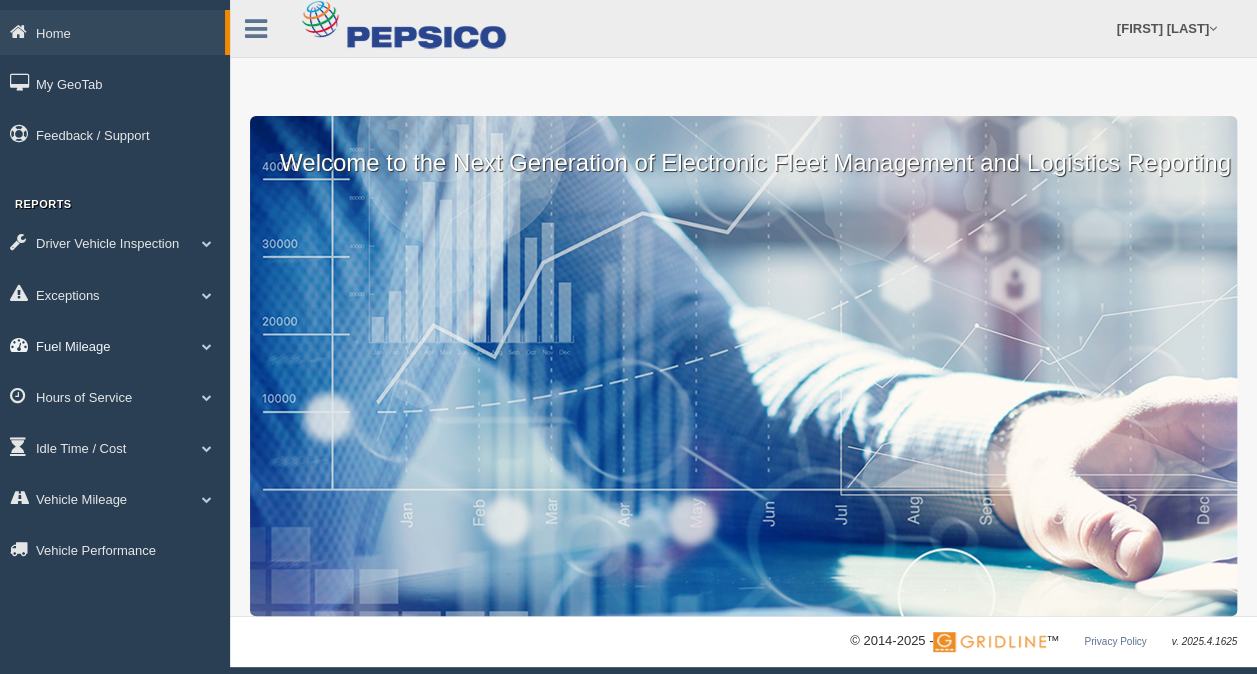 click on "Fuel Mileage" at bounding box center (112, 32) 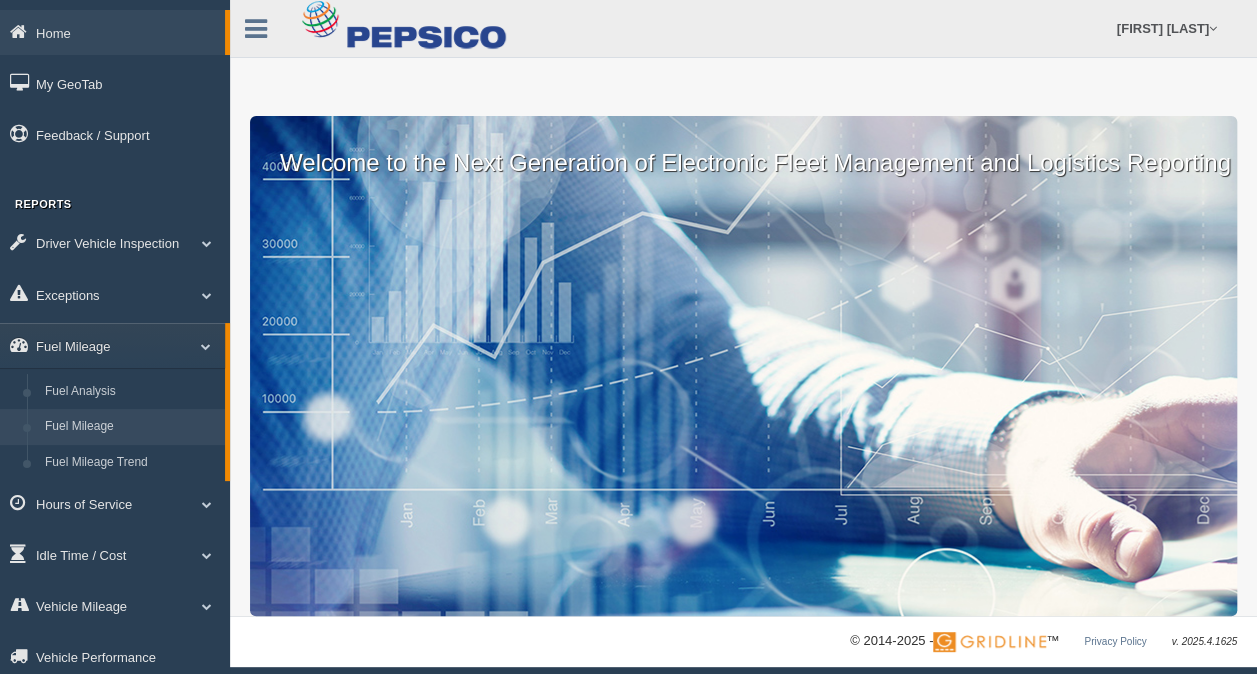 click on "Fuel Mileage" at bounding box center [130, 427] 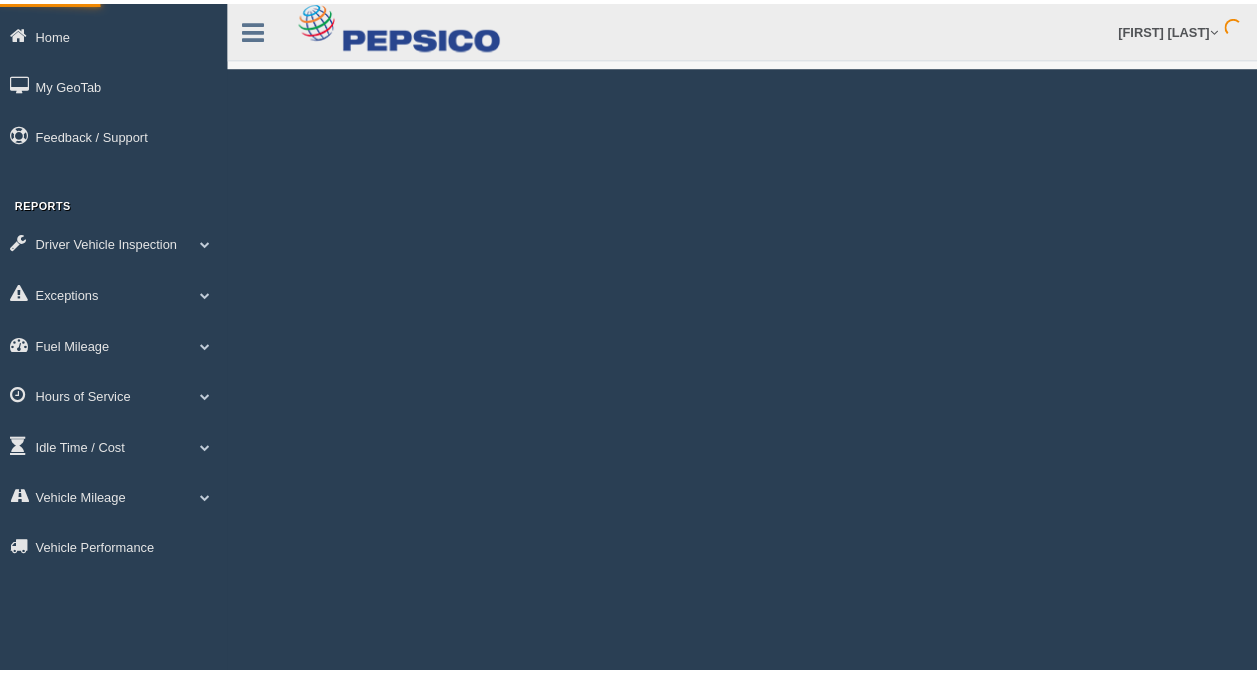 scroll, scrollTop: 0, scrollLeft: 0, axis: both 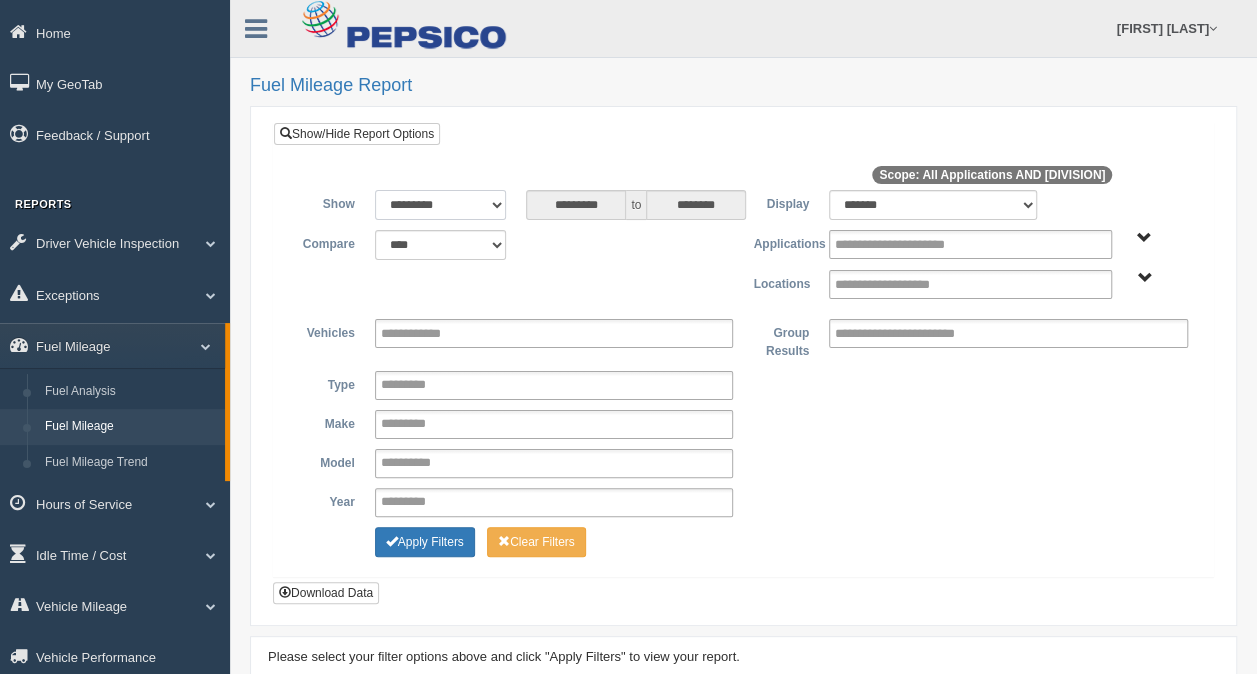 click on "**********" at bounding box center (441, 205) 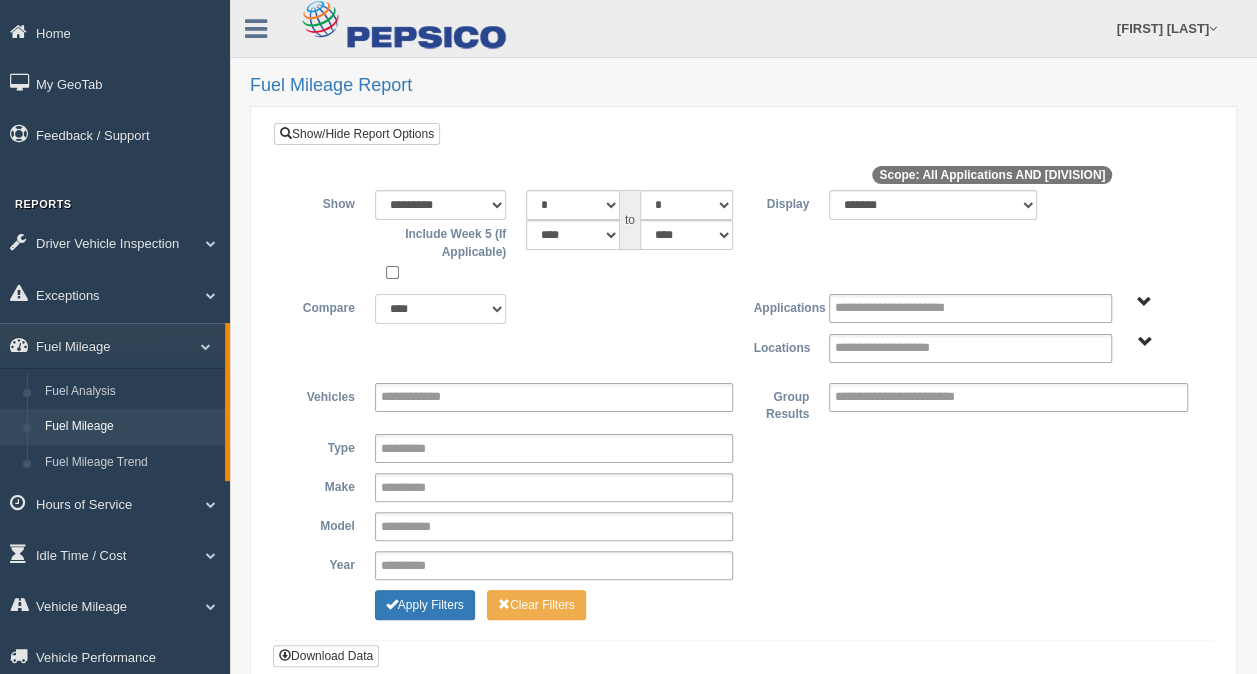 click on "**********" at bounding box center [441, 309] 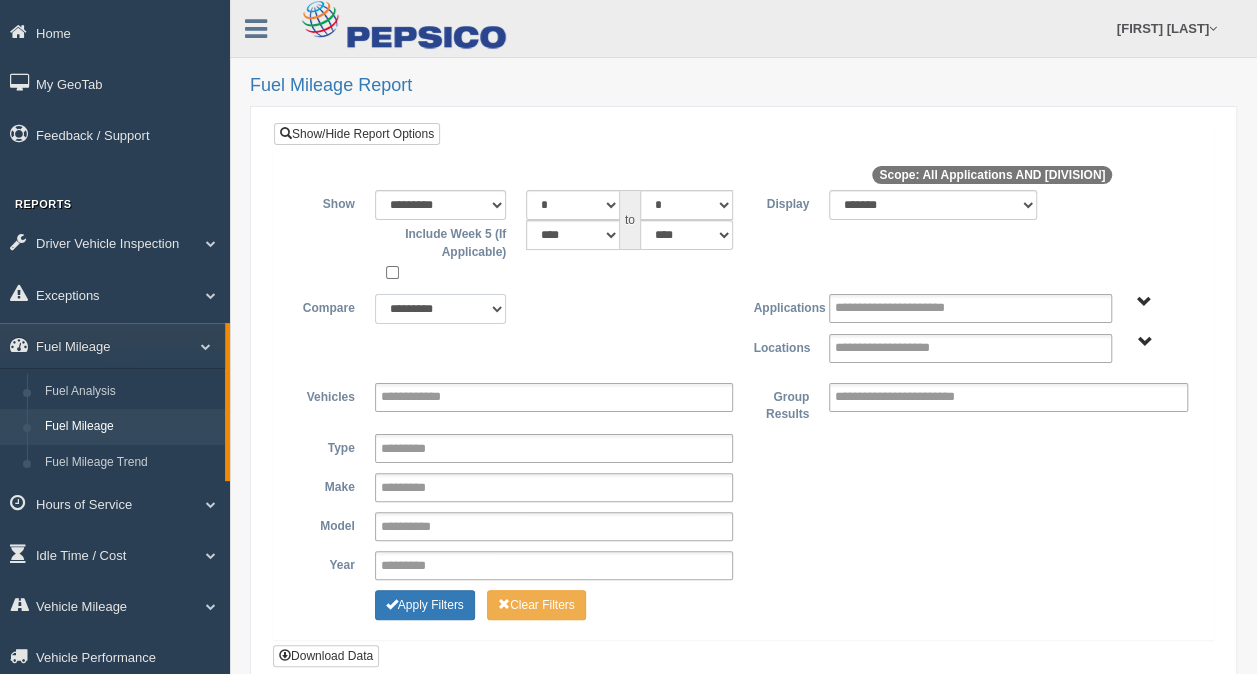 click on "**********" at bounding box center (441, 309) 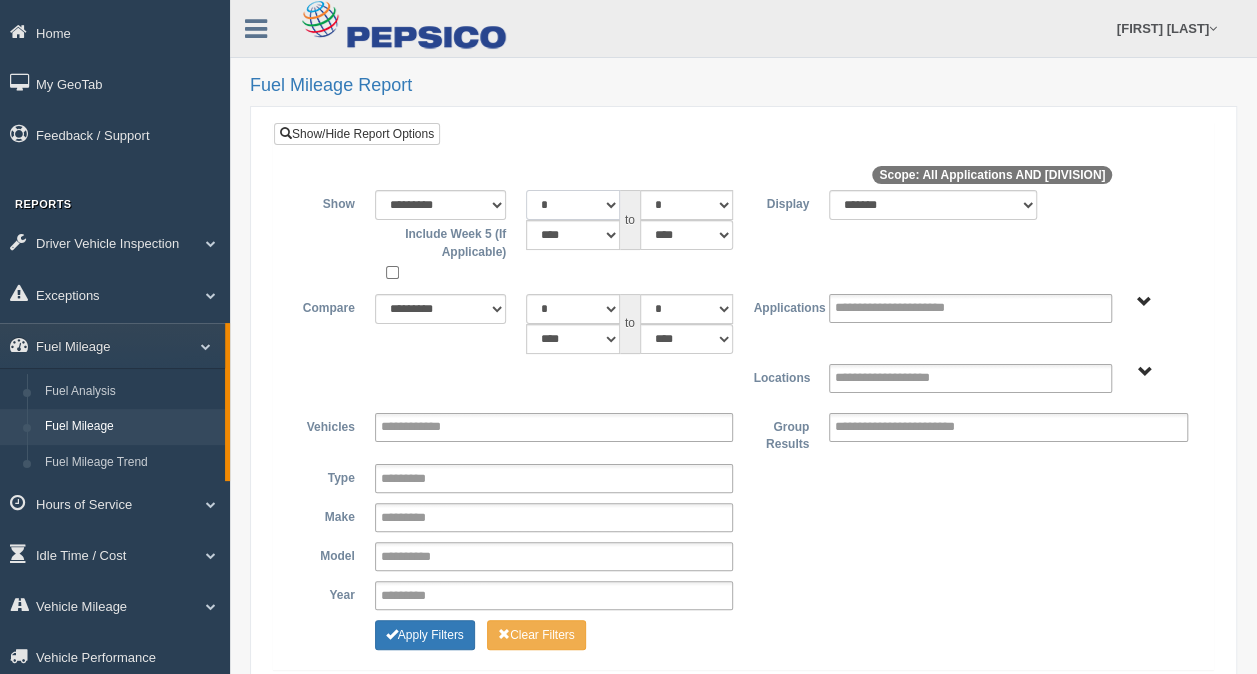 click on "*
*
*
*
*
*
*
*
*
**
**
**
**" at bounding box center (572, 205) 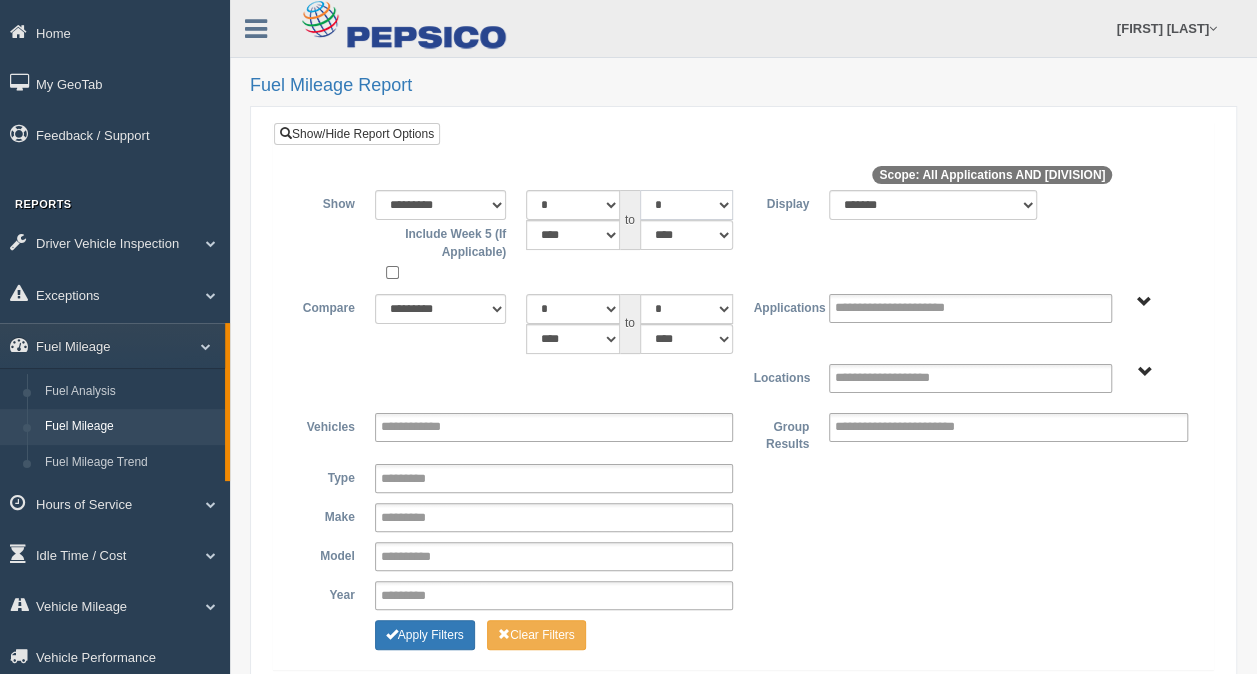 click on "*
*
*
*
*
*
*
*
*
**
**
**
**" at bounding box center [686, 205] 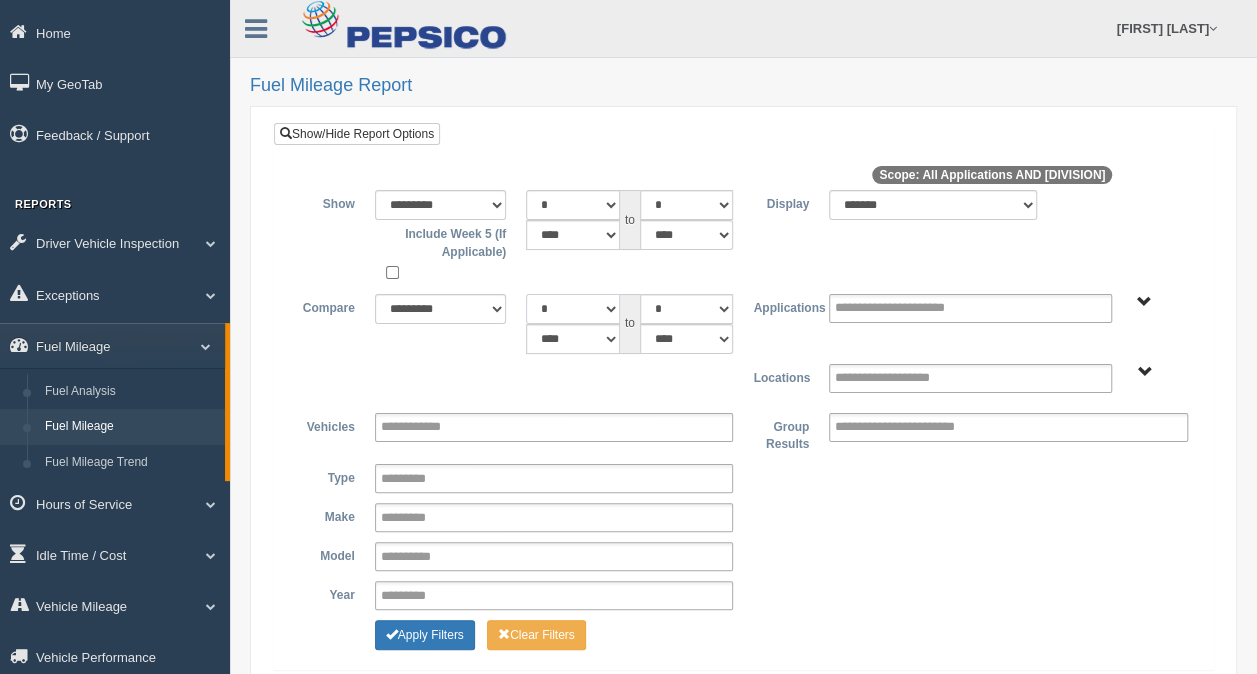 click on "*
*
*
*
*
*
*
*
*
**
**
**
**" at bounding box center (572, 309) 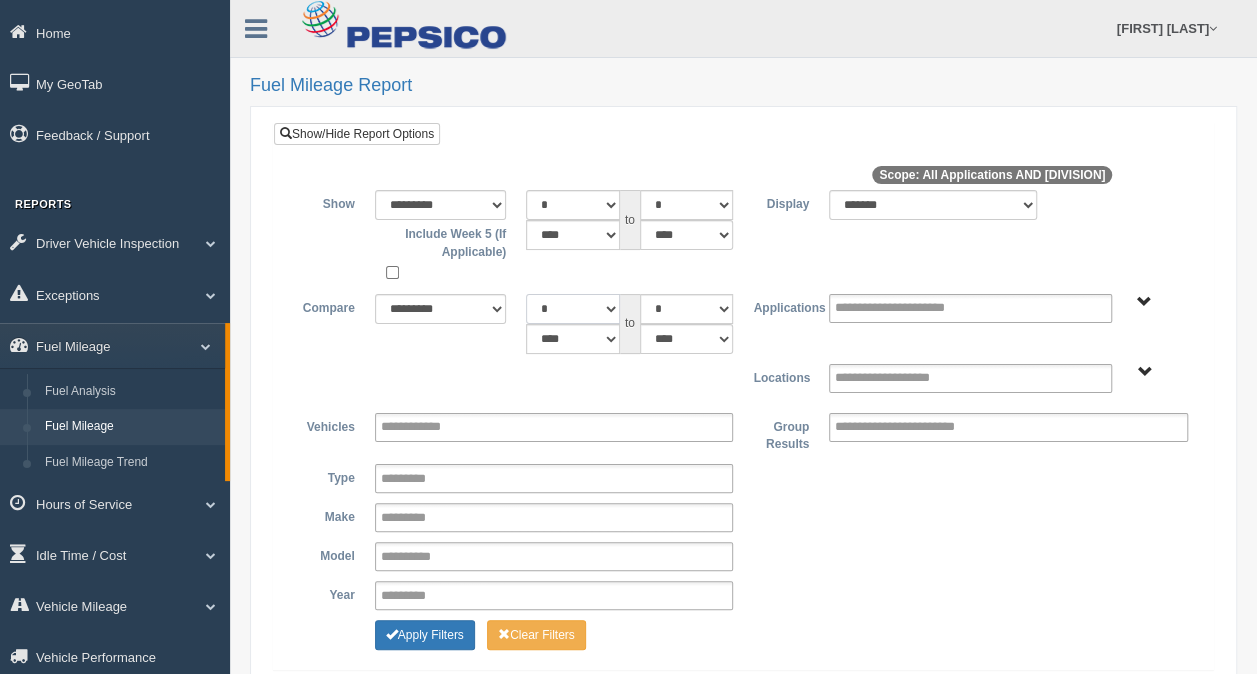 select on "*" 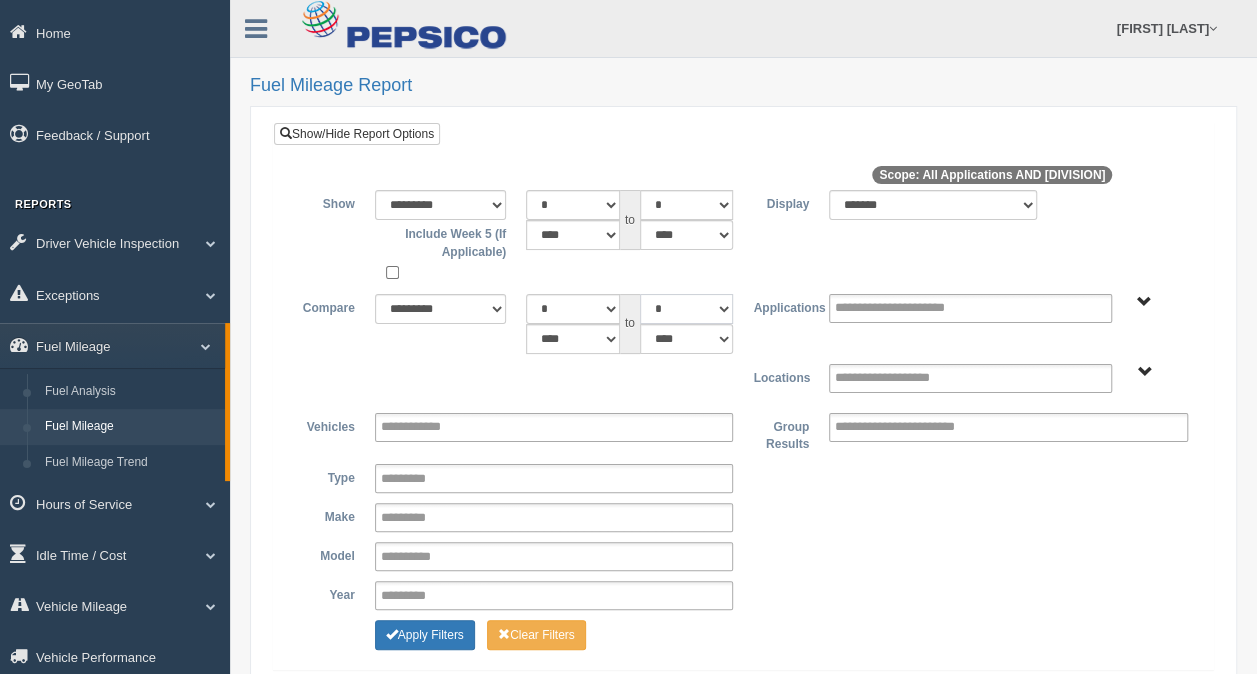 click on "*
*
*
*
*
*
*
*
*
**
**
**
**" at bounding box center (686, 309) 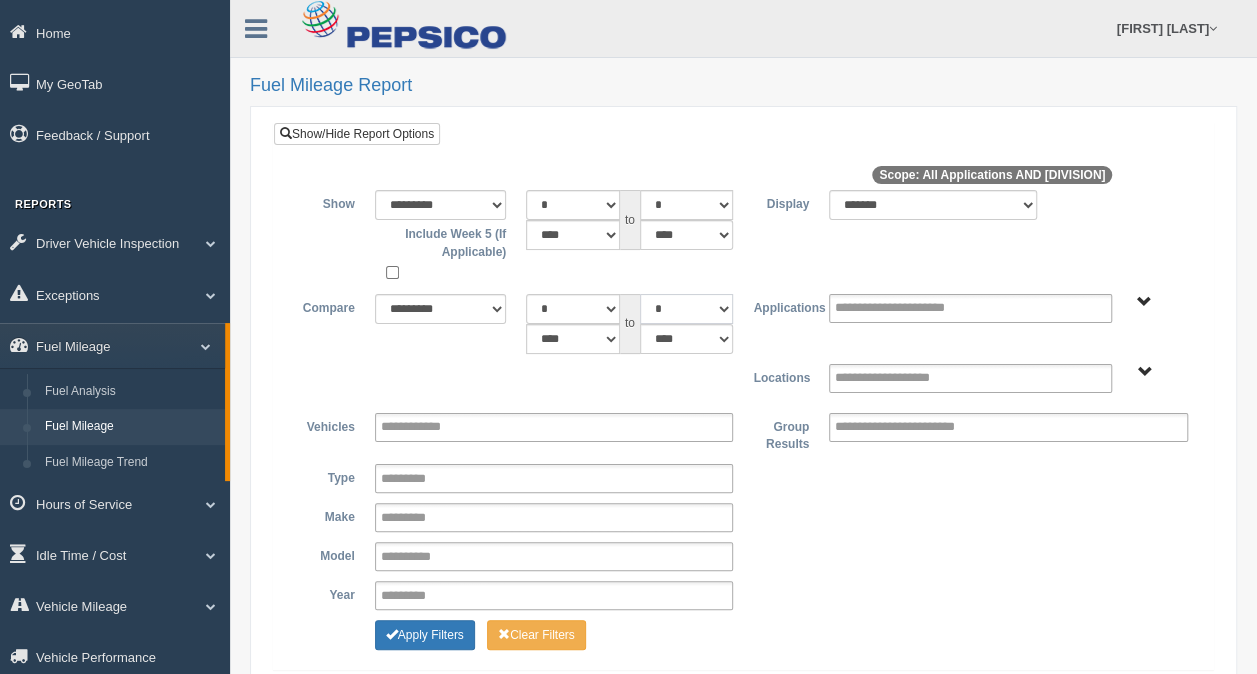 select on "*" 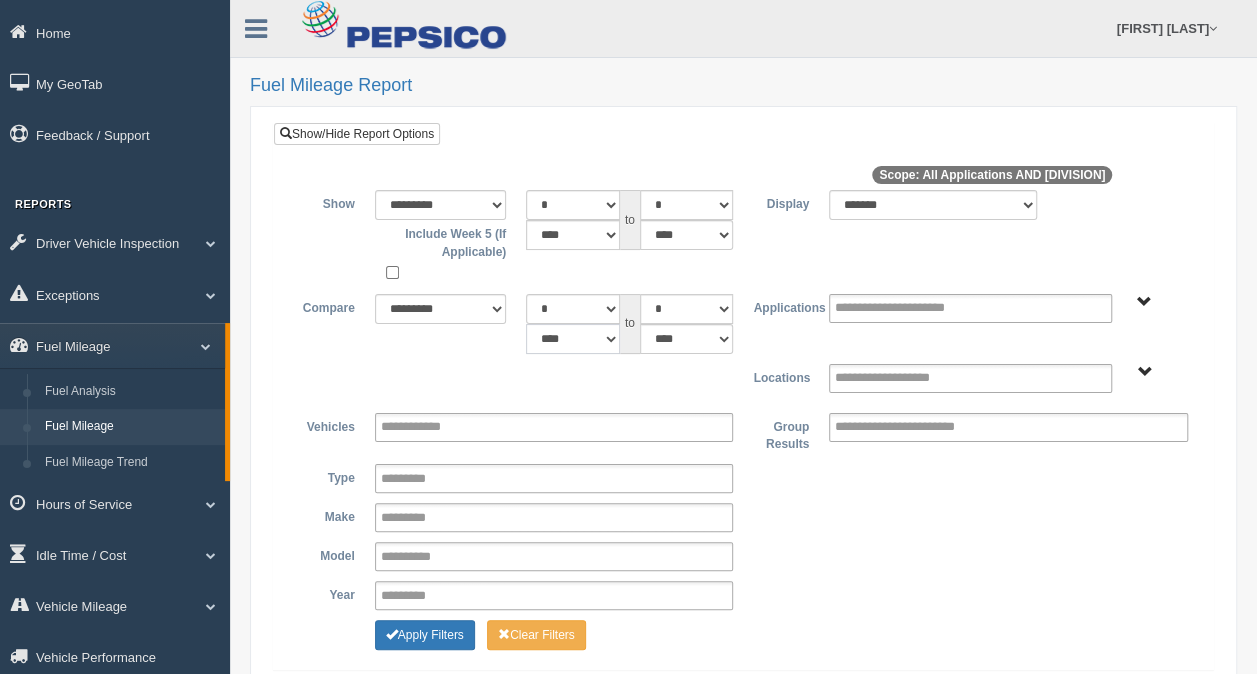 click on "****
****
****
****
****
****
****
****
****
****
****
****
****" at bounding box center (572, 339) 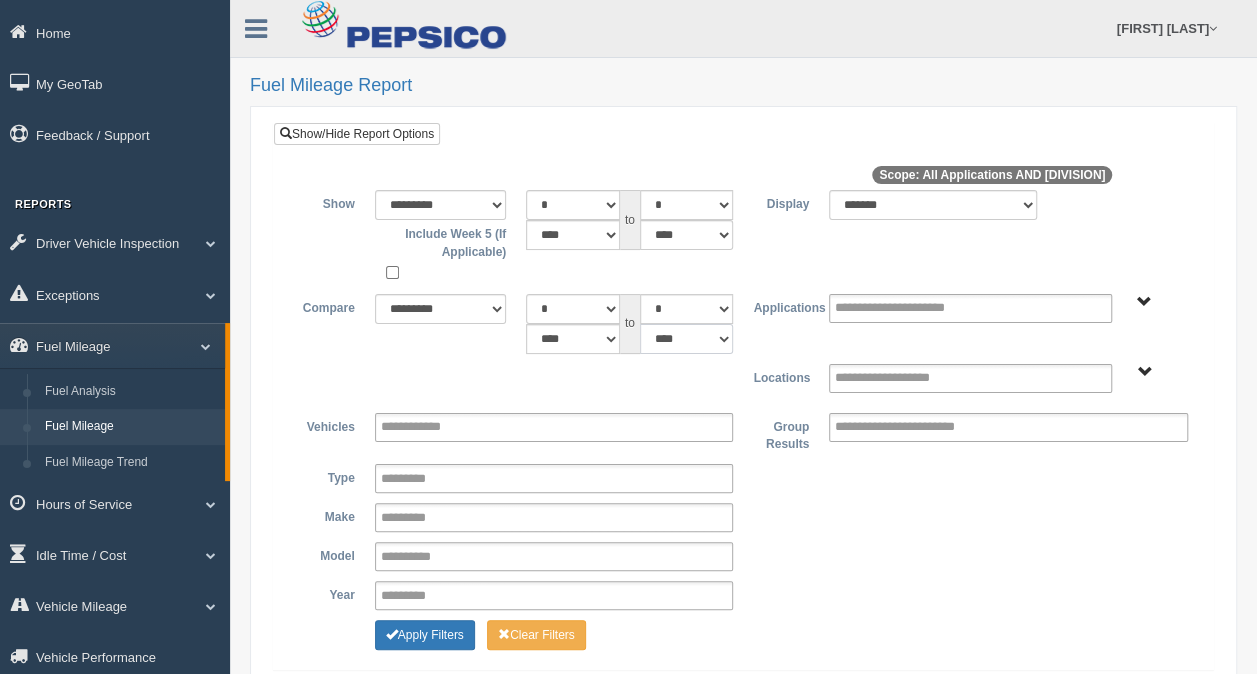 click on "****
****
****
****
****
****
****
****
****
****
****
****
****" at bounding box center (686, 339) 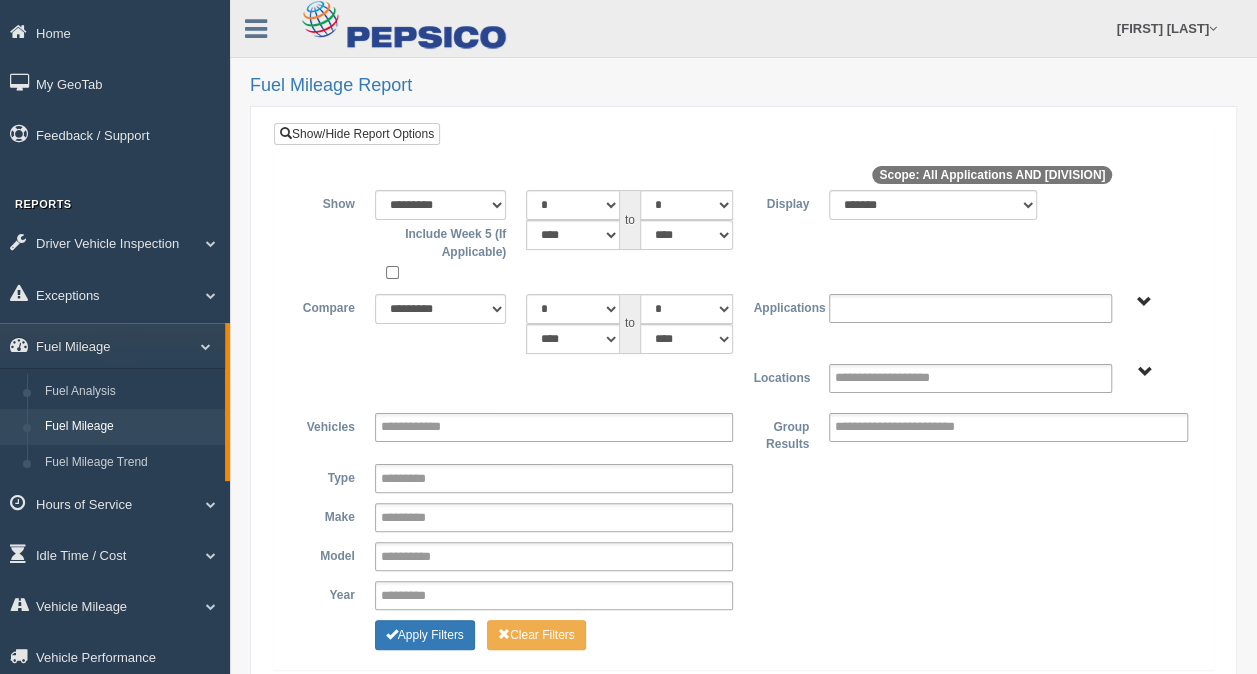 click at bounding box center (911, 308) 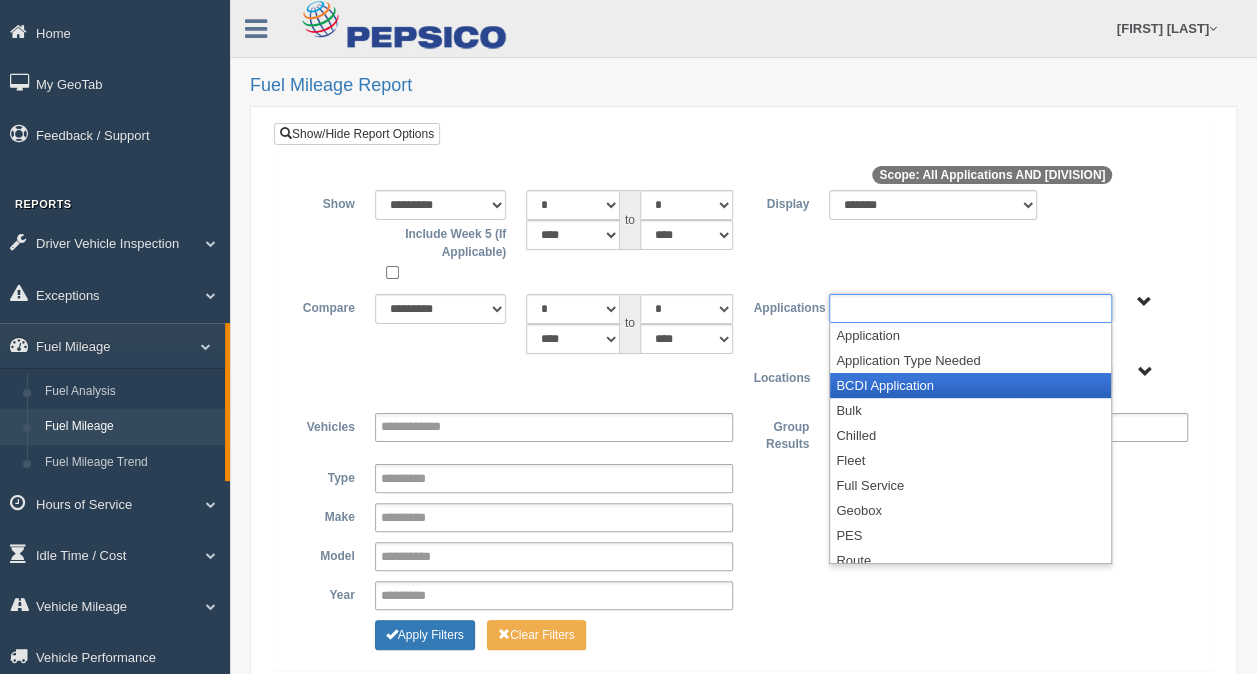 scroll, scrollTop: 85, scrollLeft: 0, axis: vertical 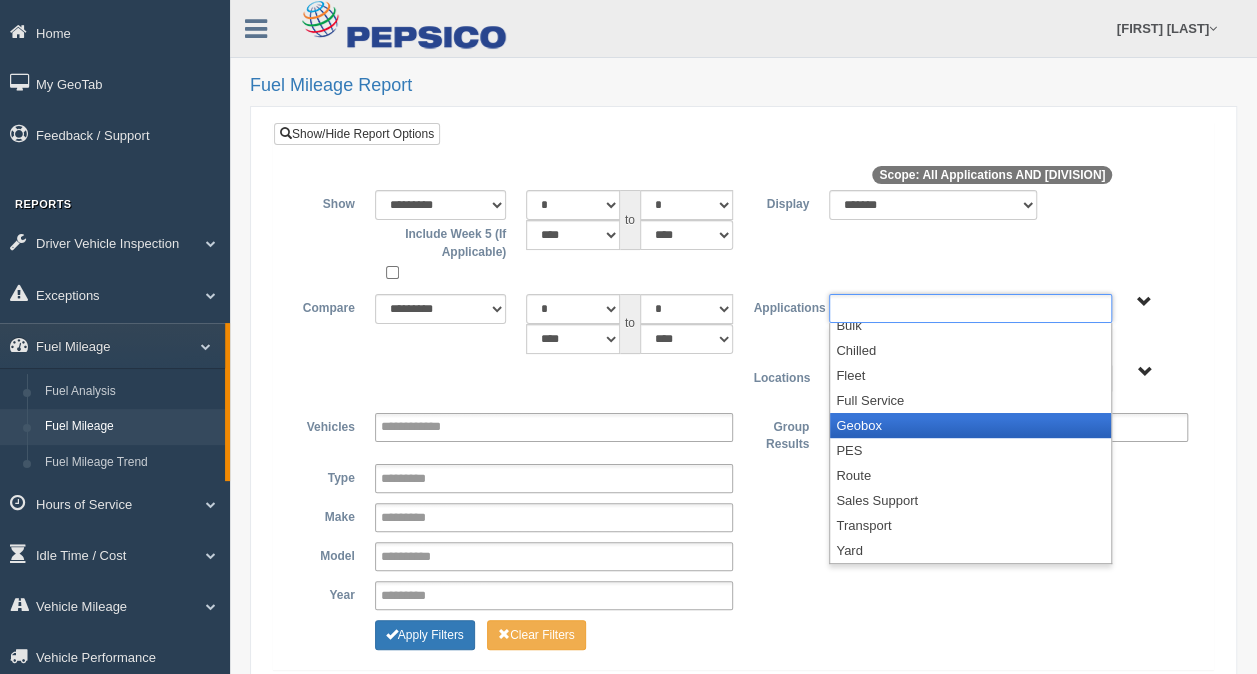 click on "Geobox" at bounding box center (970, 425) 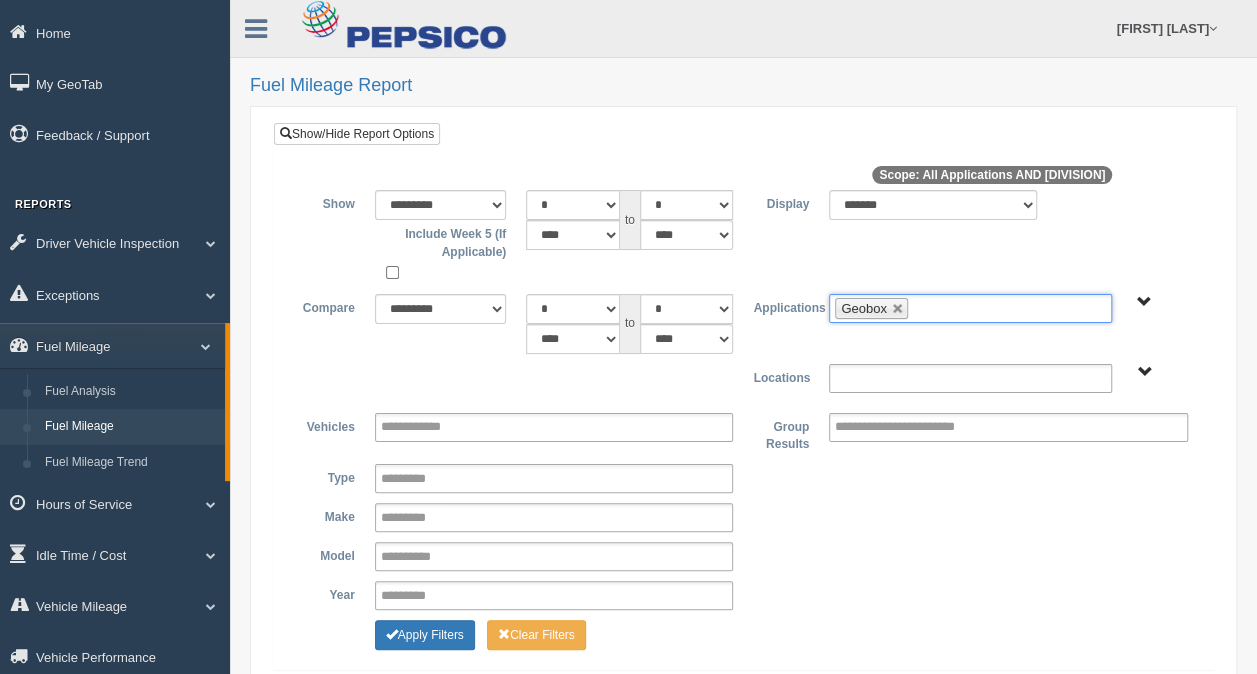click at bounding box center (904, 378) 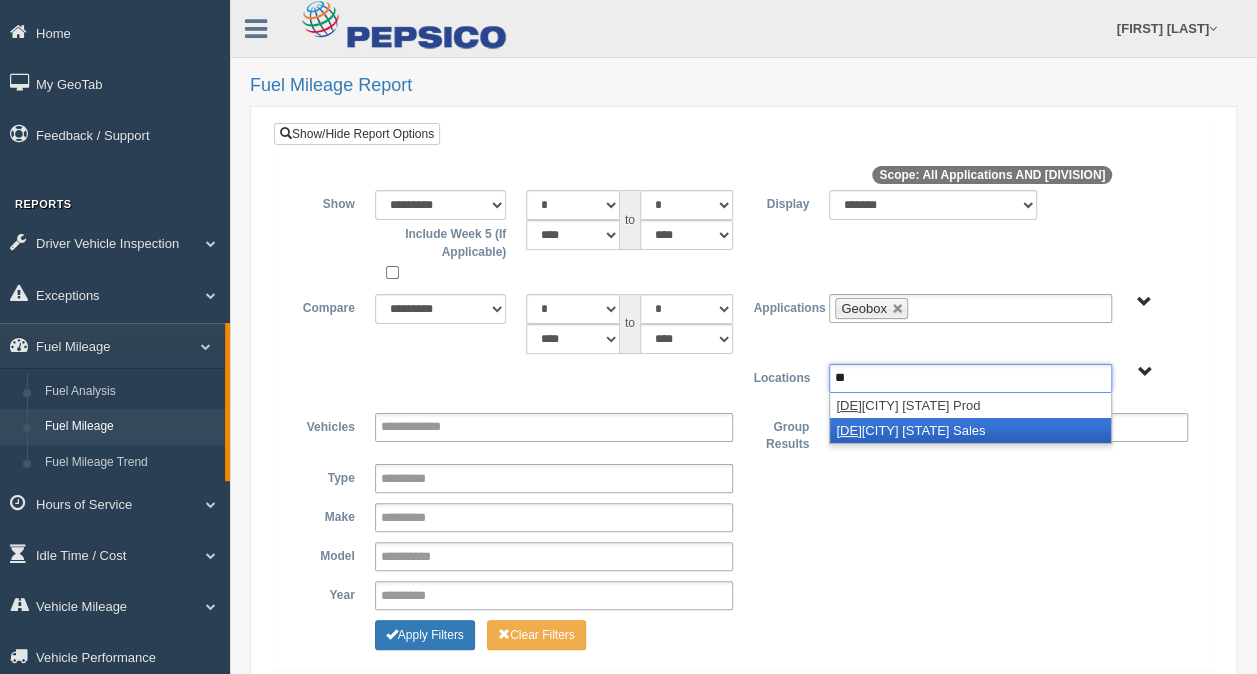 type on "**" 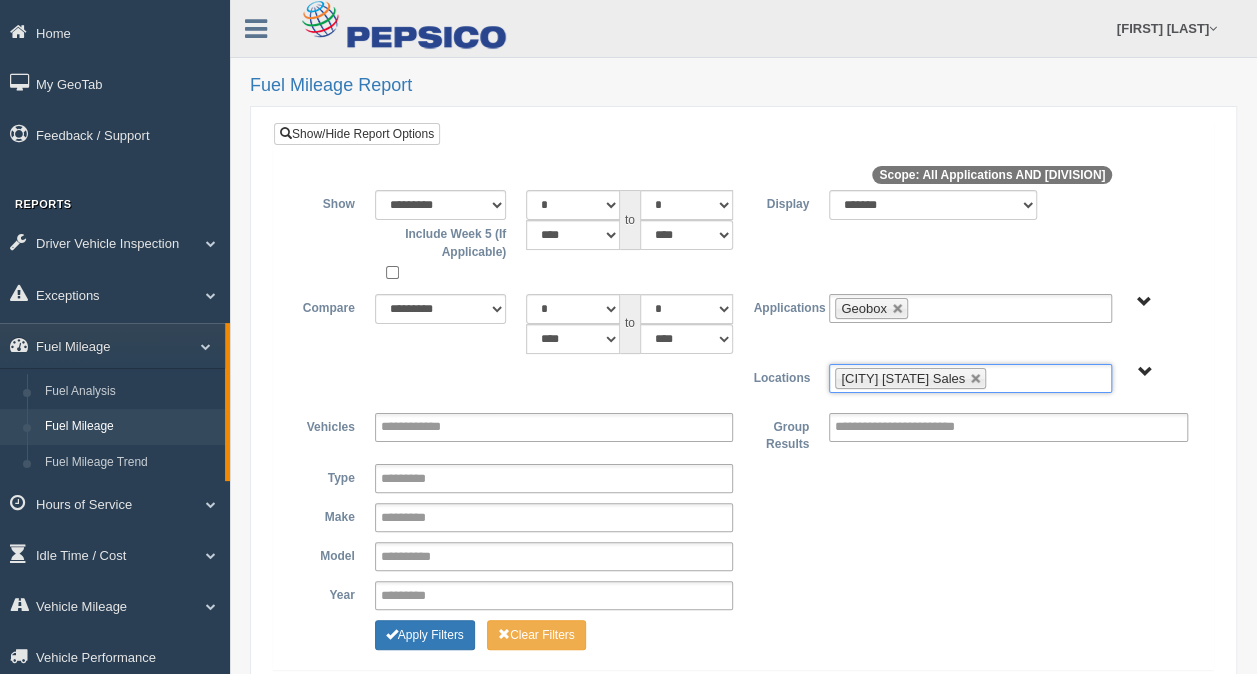 click on "**********" at bounding box center (743, 378) 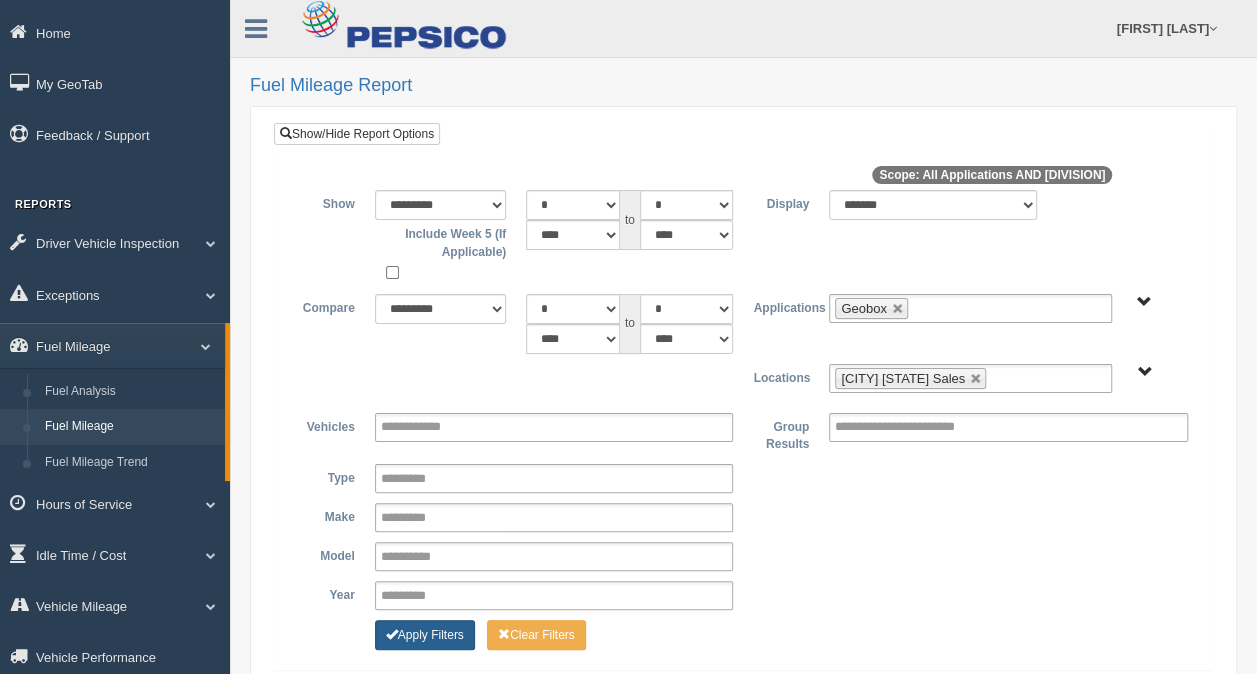 click on "Apply Filters" at bounding box center (425, 635) 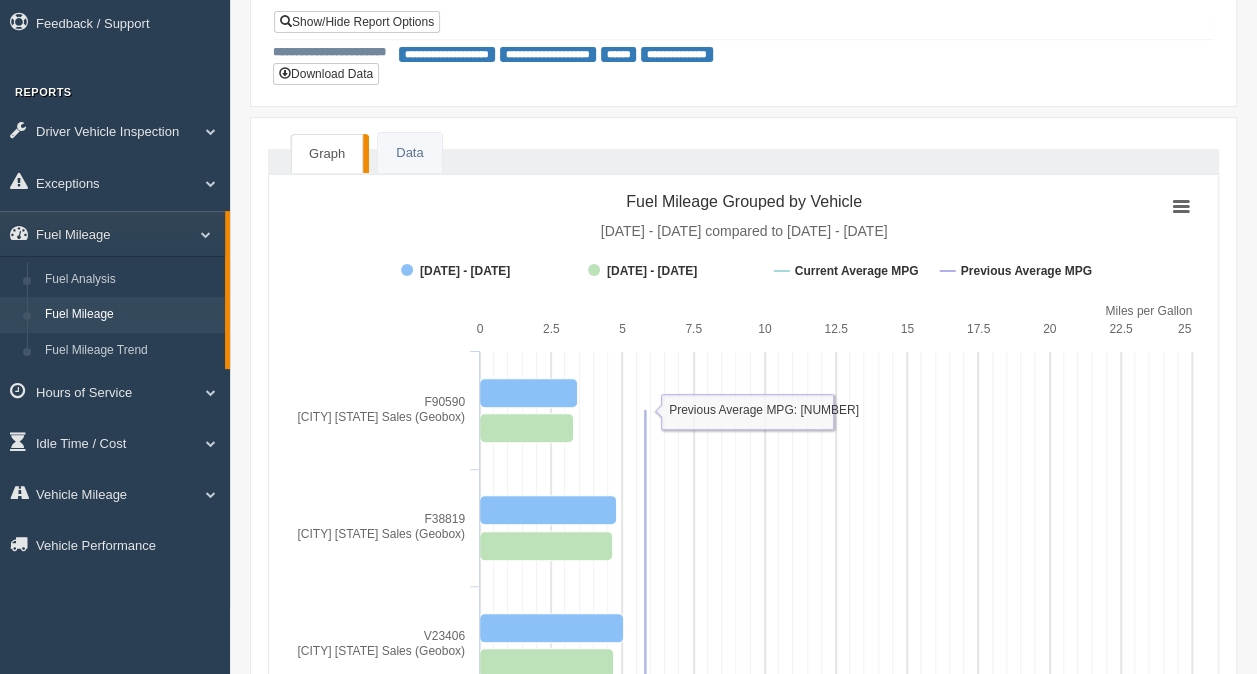 scroll, scrollTop: 0, scrollLeft: 0, axis: both 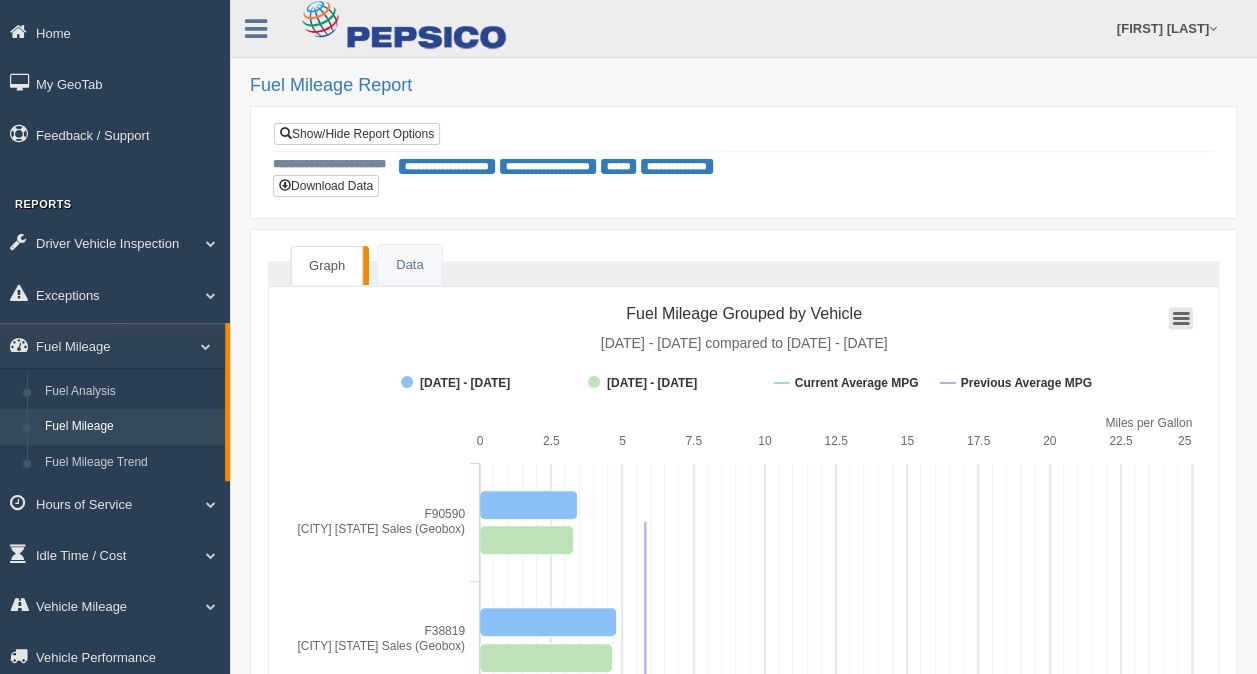 click at bounding box center (1181, 318) 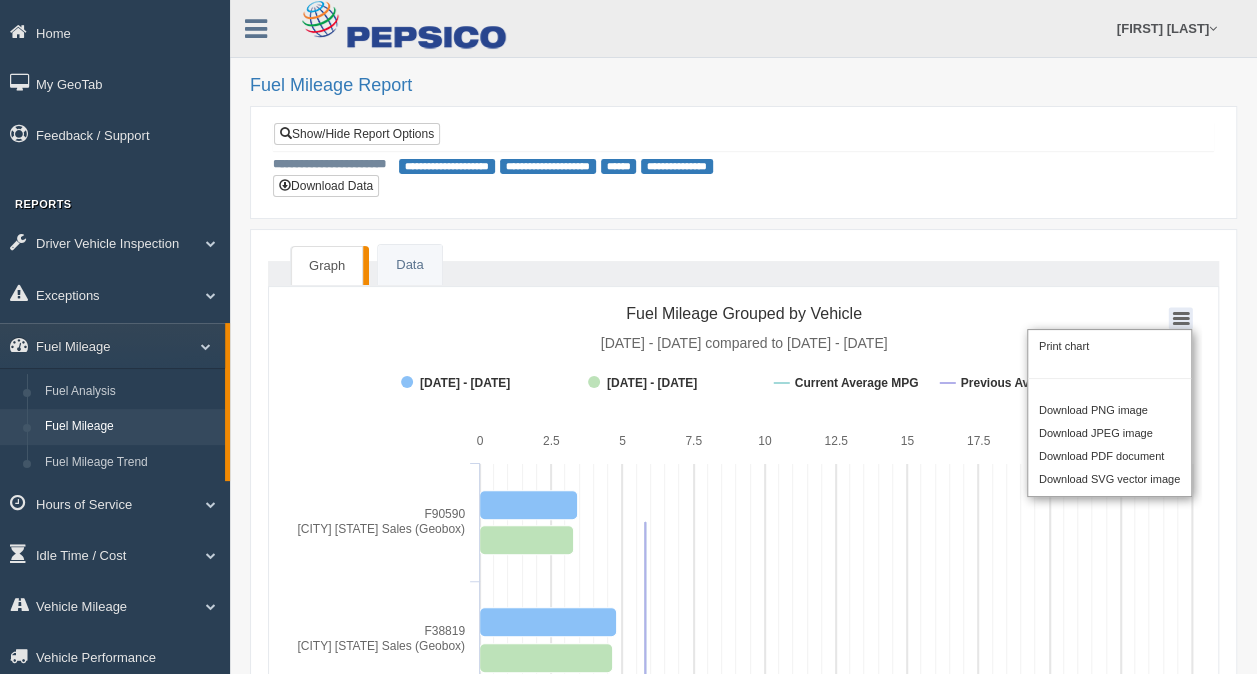 click on "Scope: All Applications AND West Division" at bounding box center [743, 162] 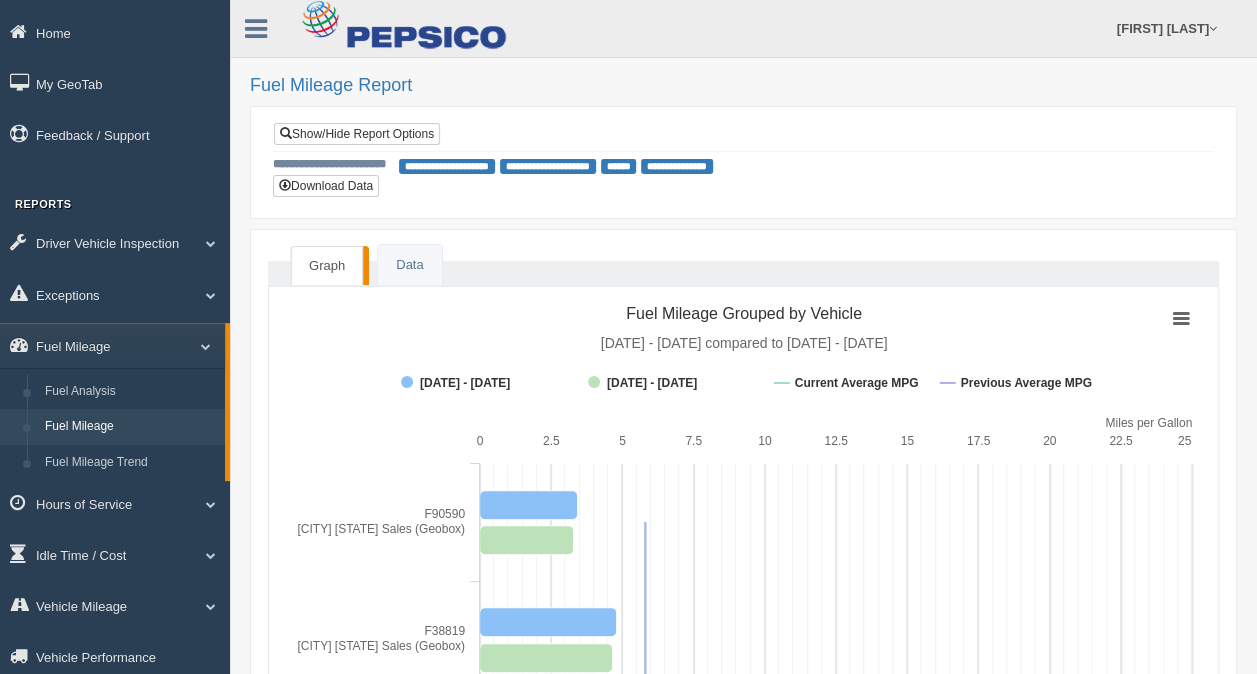 click on "**********" at bounding box center [548, 166] 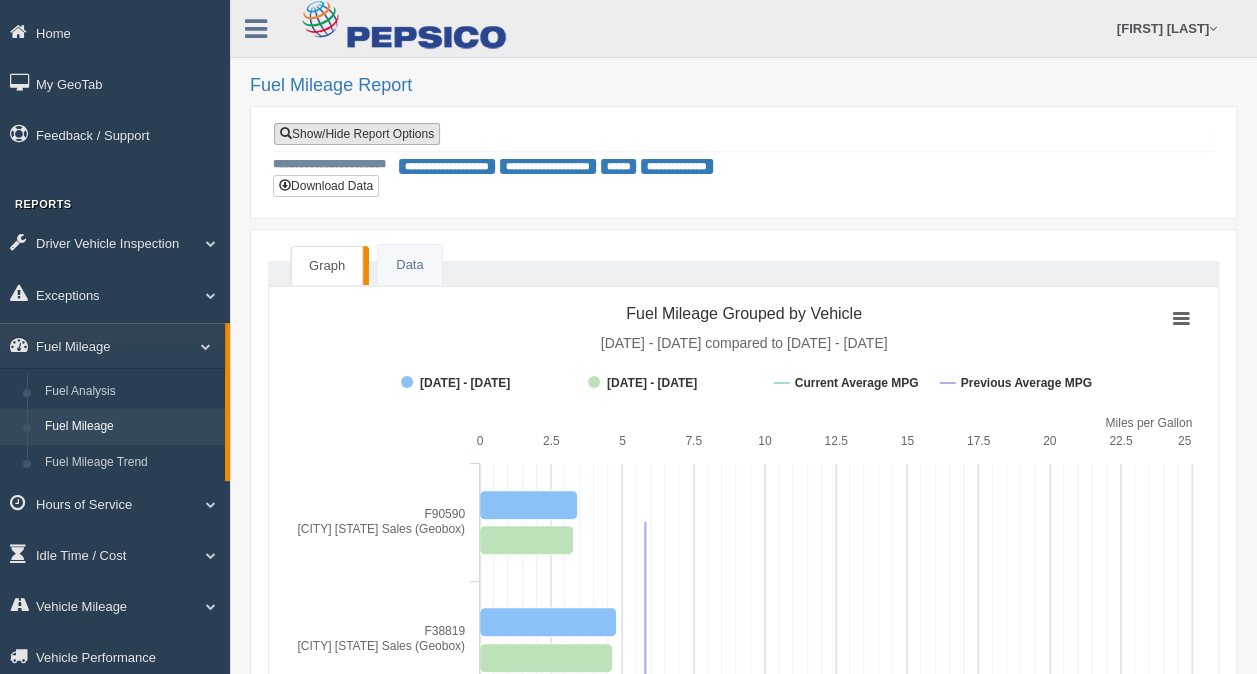 click on "Show/Hide Report Options" at bounding box center [357, 134] 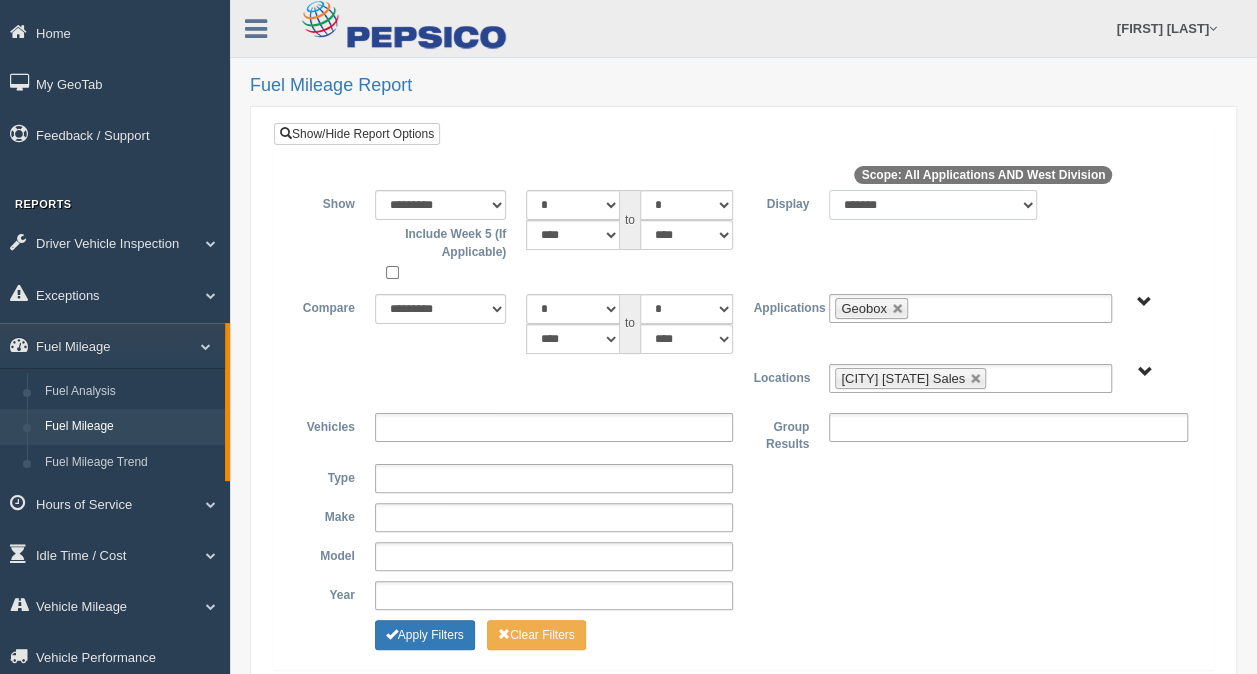 click on "*******
******" at bounding box center [933, 205] 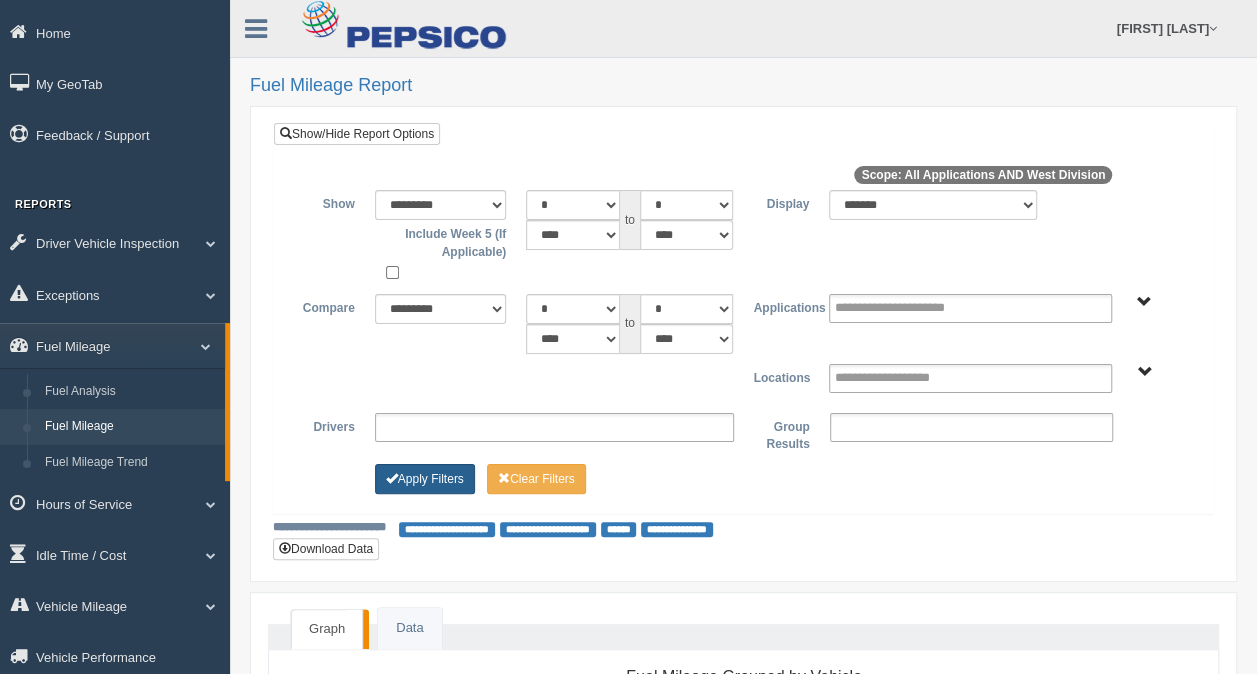 click on "Apply Filters" at bounding box center [425, 479] 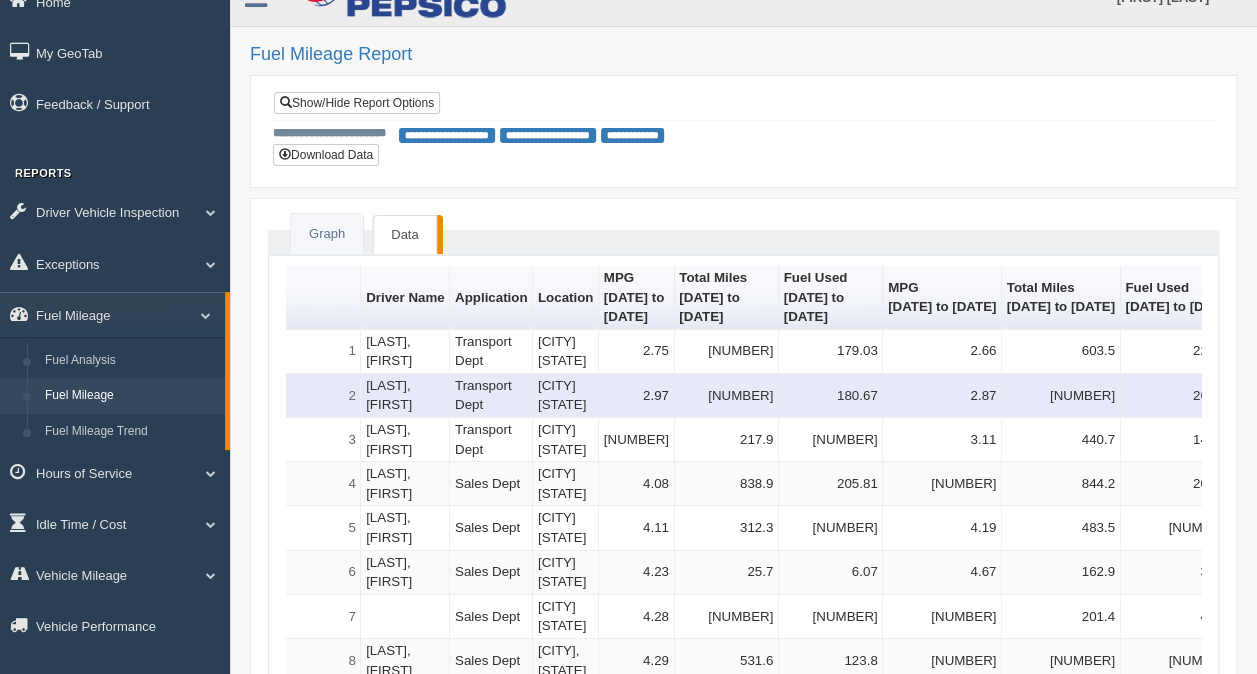 scroll, scrollTop: 0, scrollLeft: 0, axis: both 